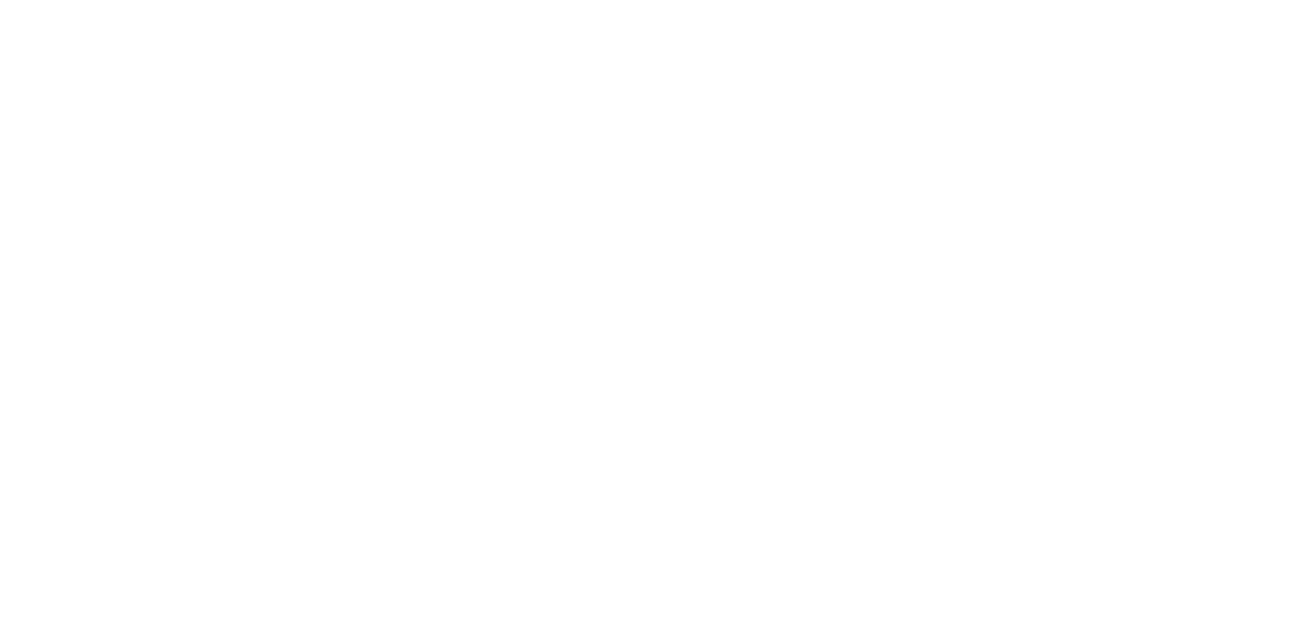 scroll, scrollTop: 0, scrollLeft: 0, axis: both 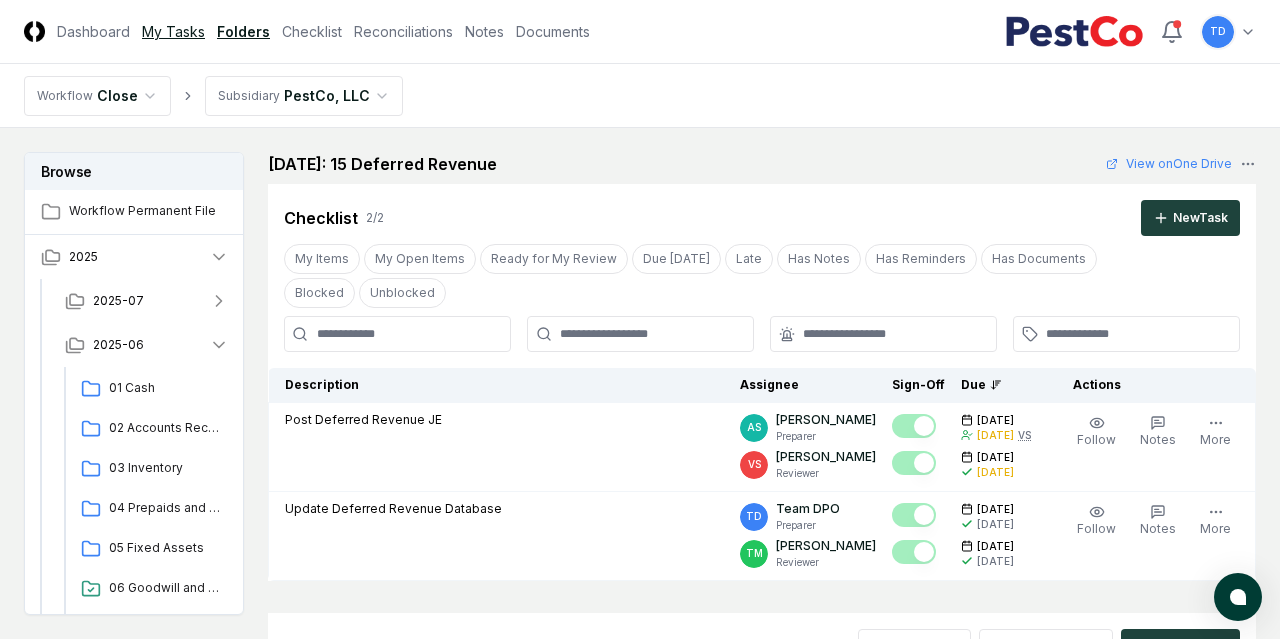 click on "My Tasks" at bounding box center [173, 31] 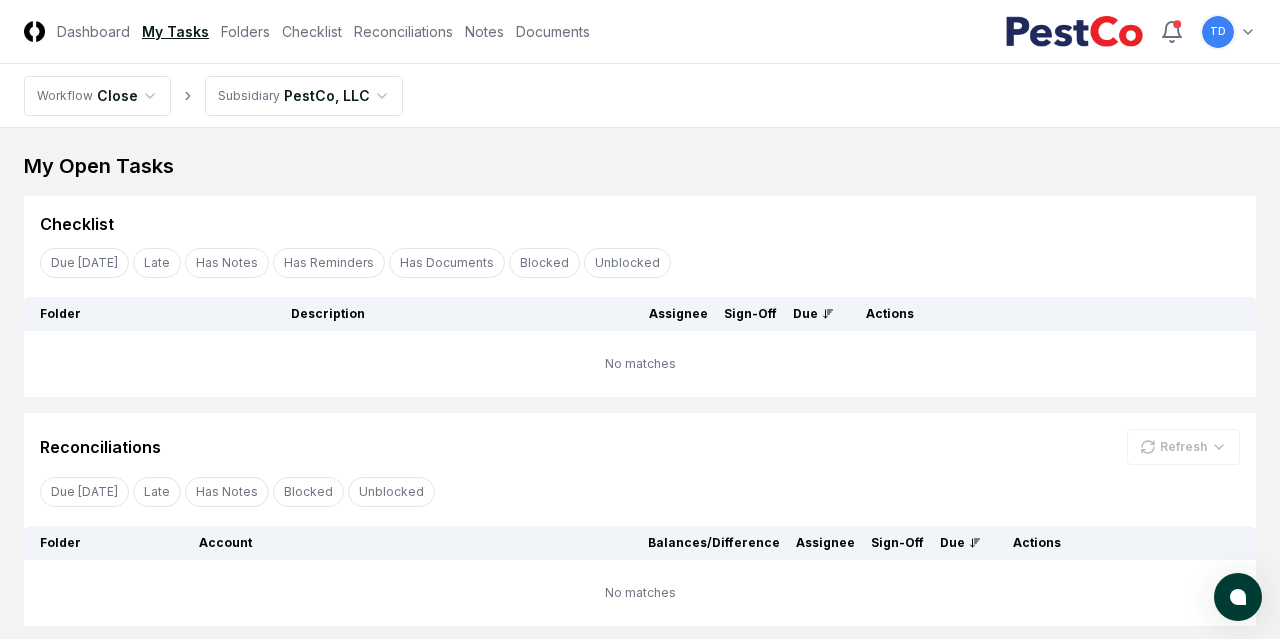 scroll, scrollTop: 131, scrollLeft: 0, axis: vertical 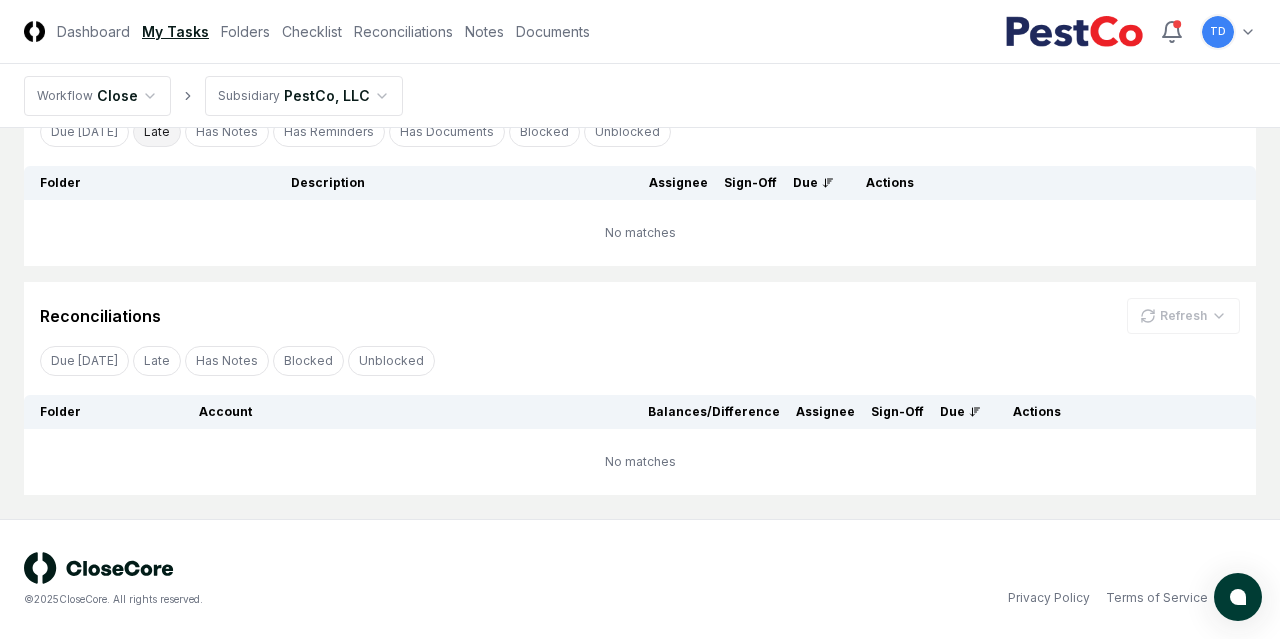 click on "Late" at bounding box center [157, 132] 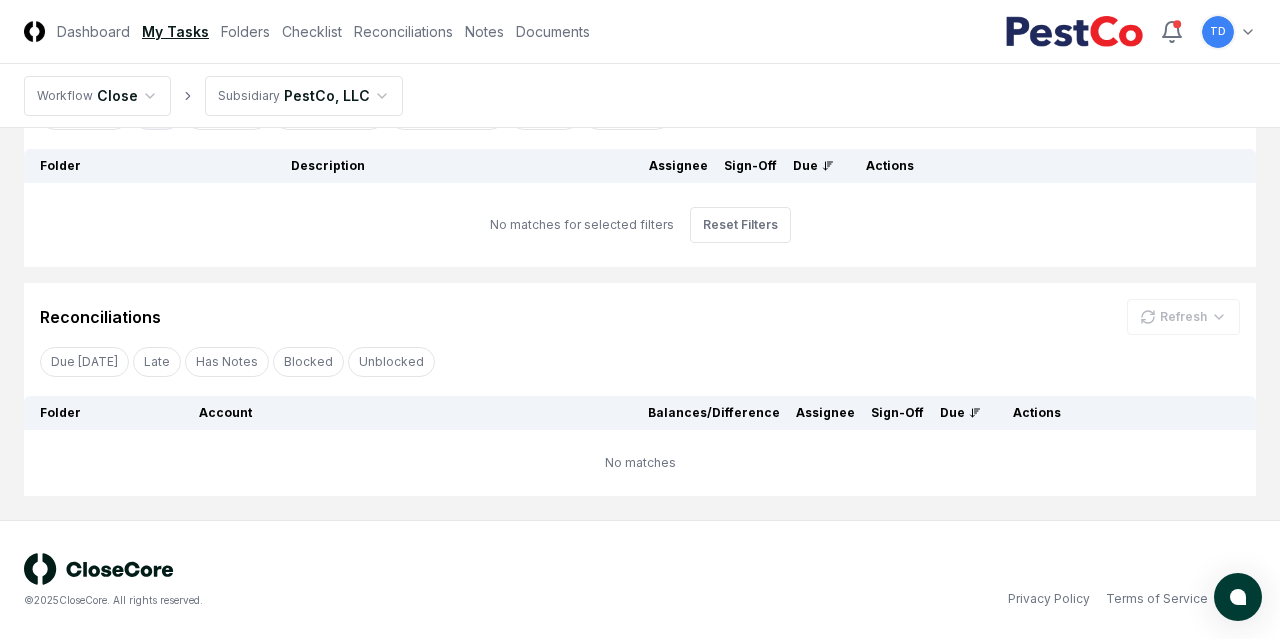 scroll, scrollTop: 0, scrollLeft: 0, axis: both 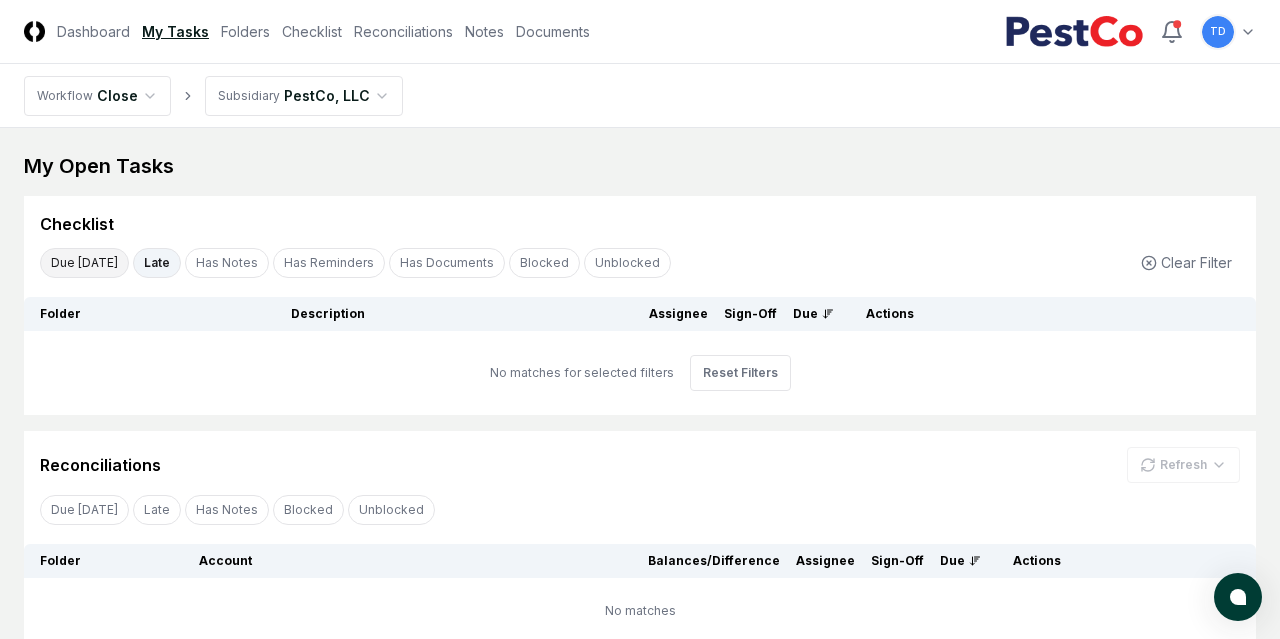 click on "Due [DATE]" at bounding box center (84, 263) 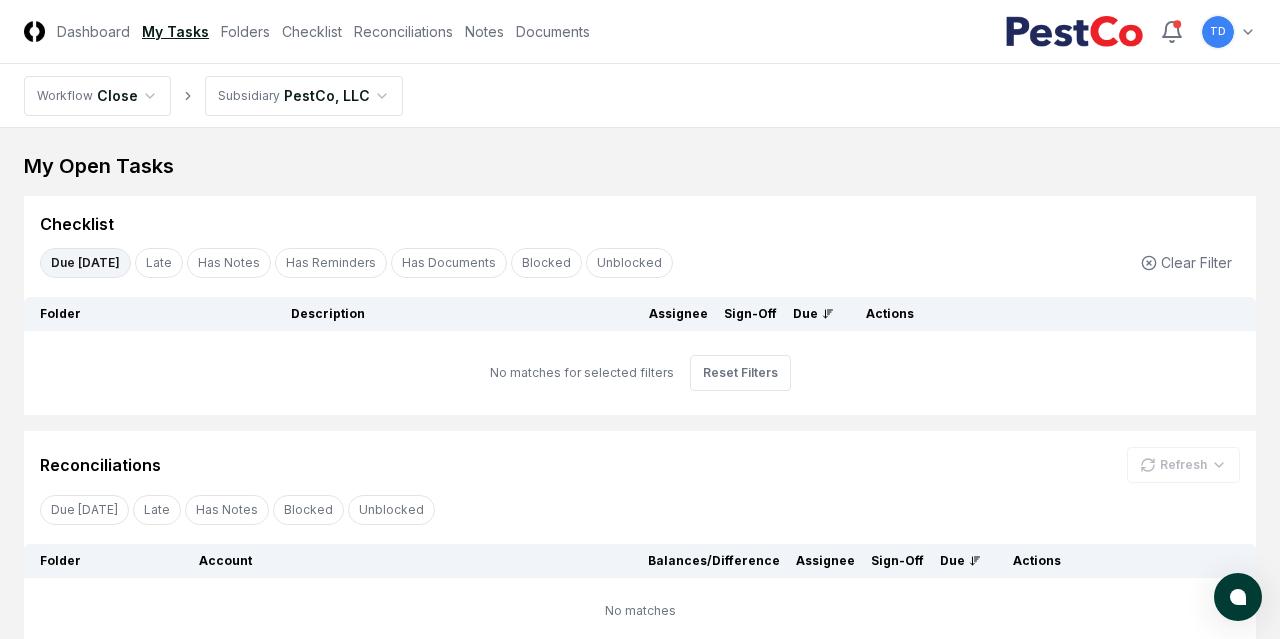 scroll, scrollTop: 148, scrollLeft: 0, axis: vertical 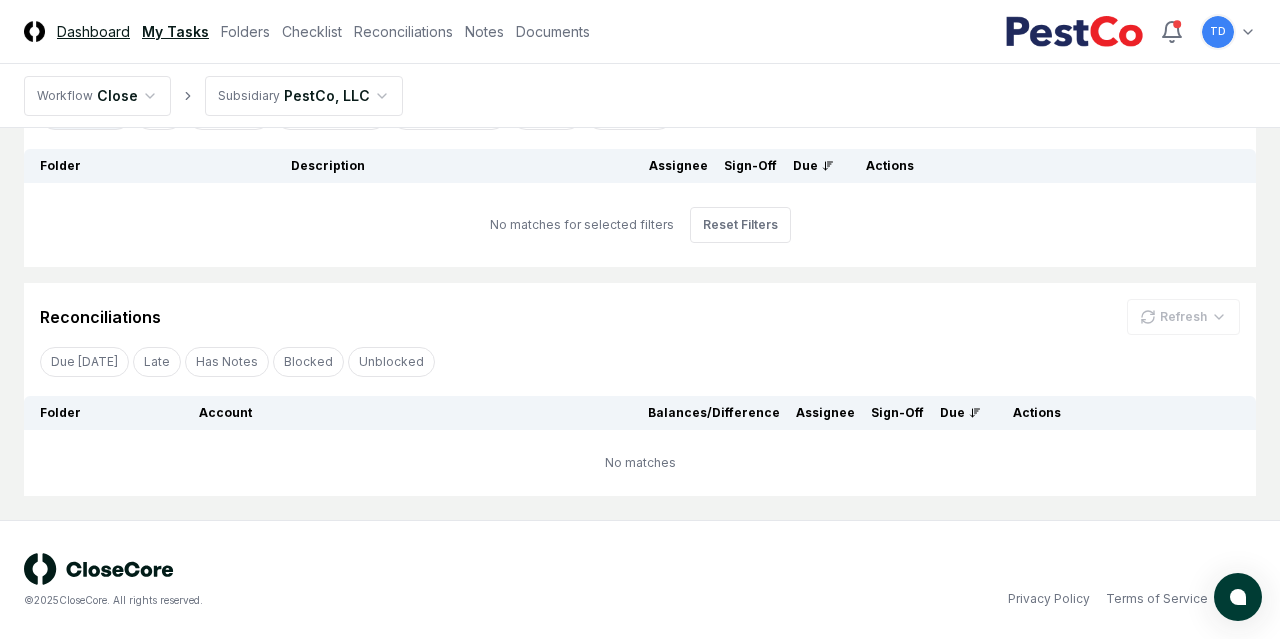 click on "Dashboard" at bounding box center (93, 31) 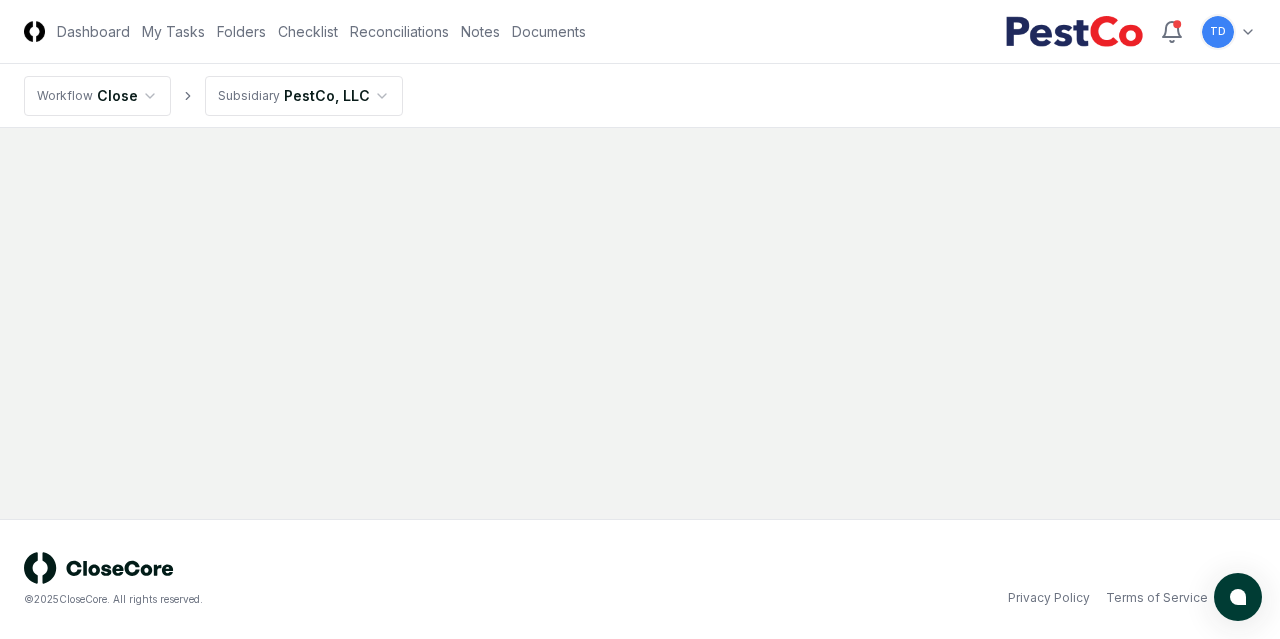 scroll, scrollTop: 0, scrollLeft: 0, axis: both 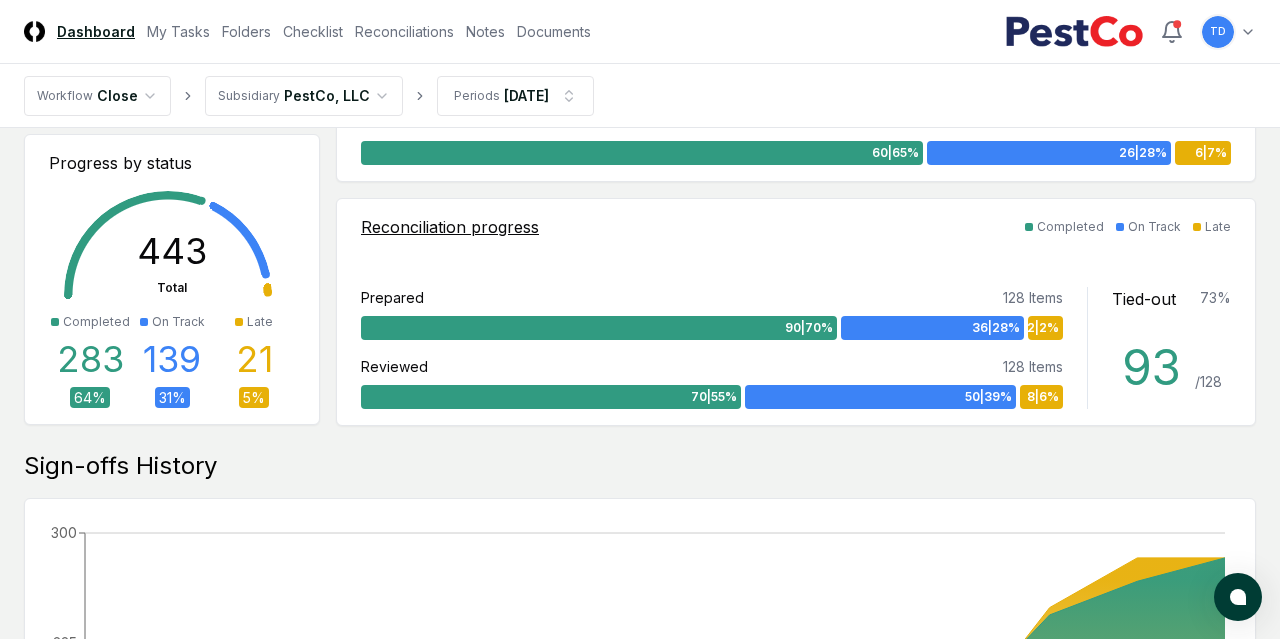 click on "2  |  2 %" at bounding box center [1043, 328] 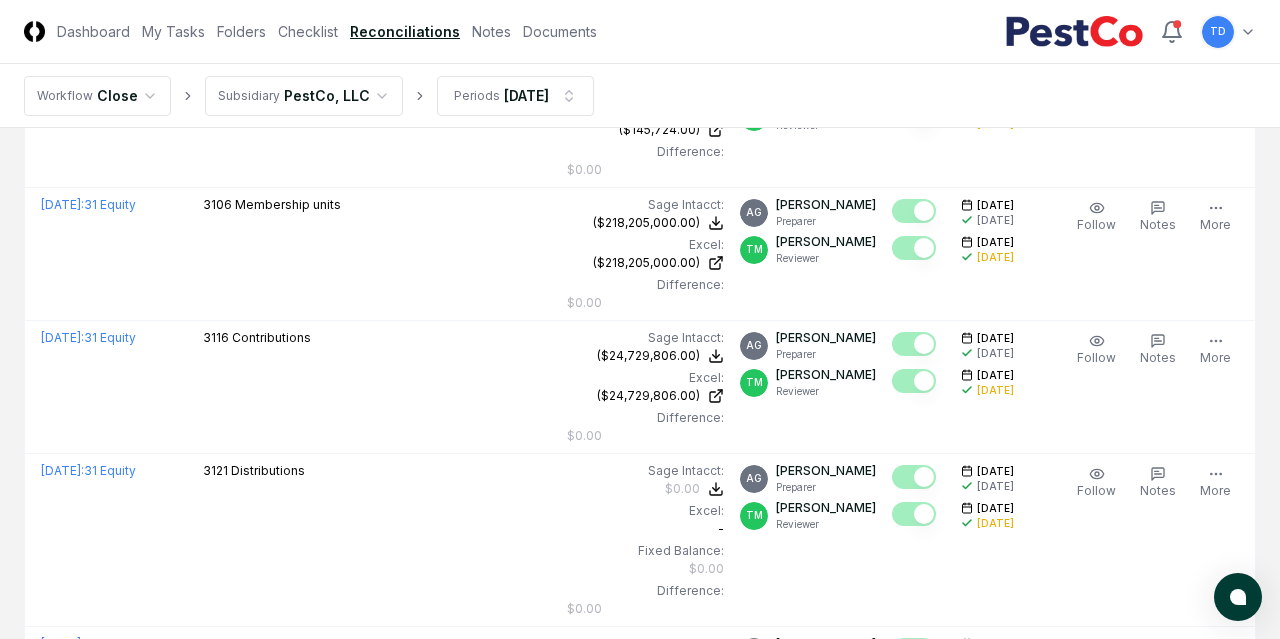 scroll, scrollTop: 0, scrollLeft: 0, axis: both 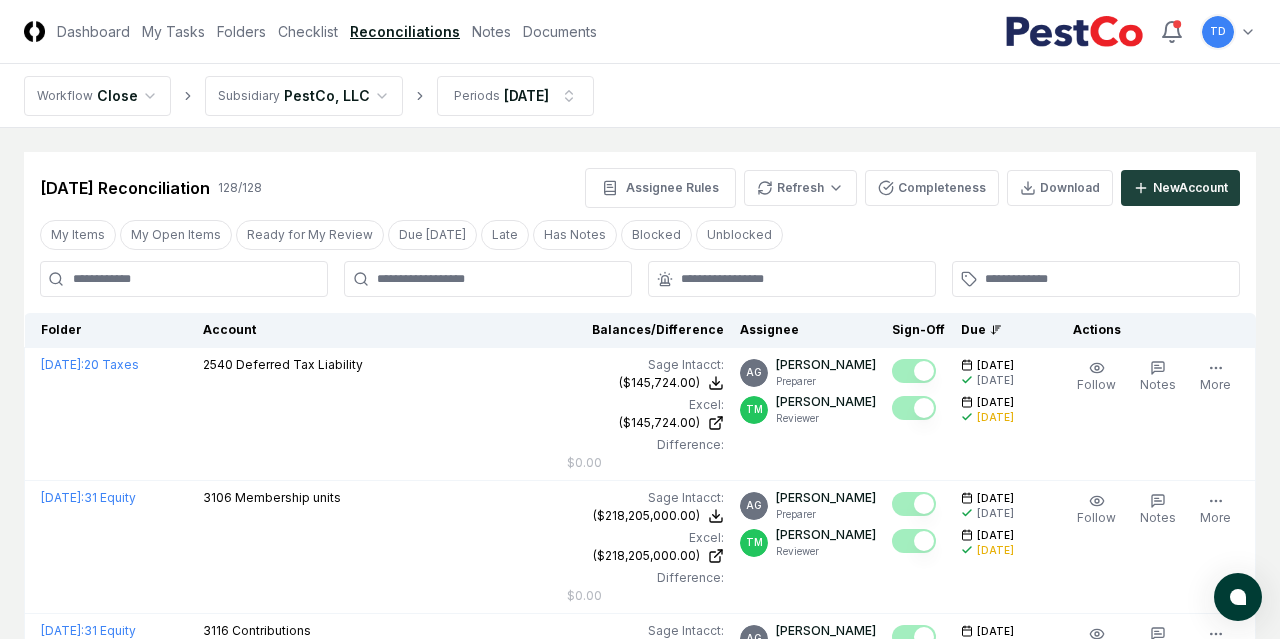 click at bounding box center [184, 279] 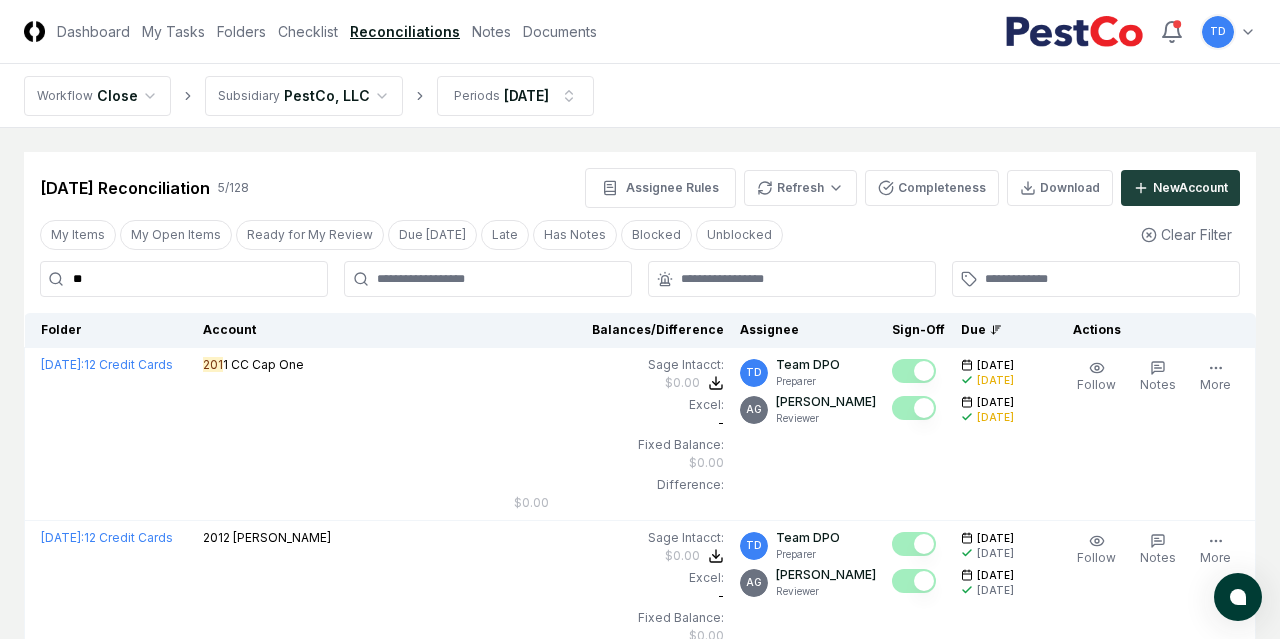 type on "*" 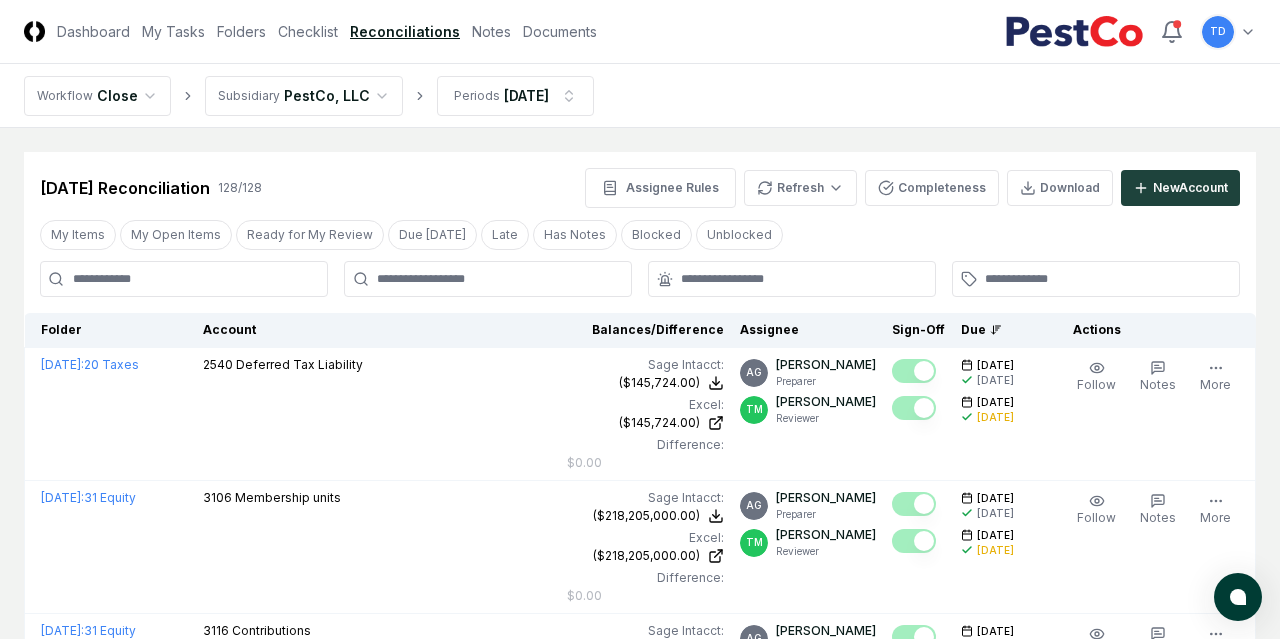 type on "*" 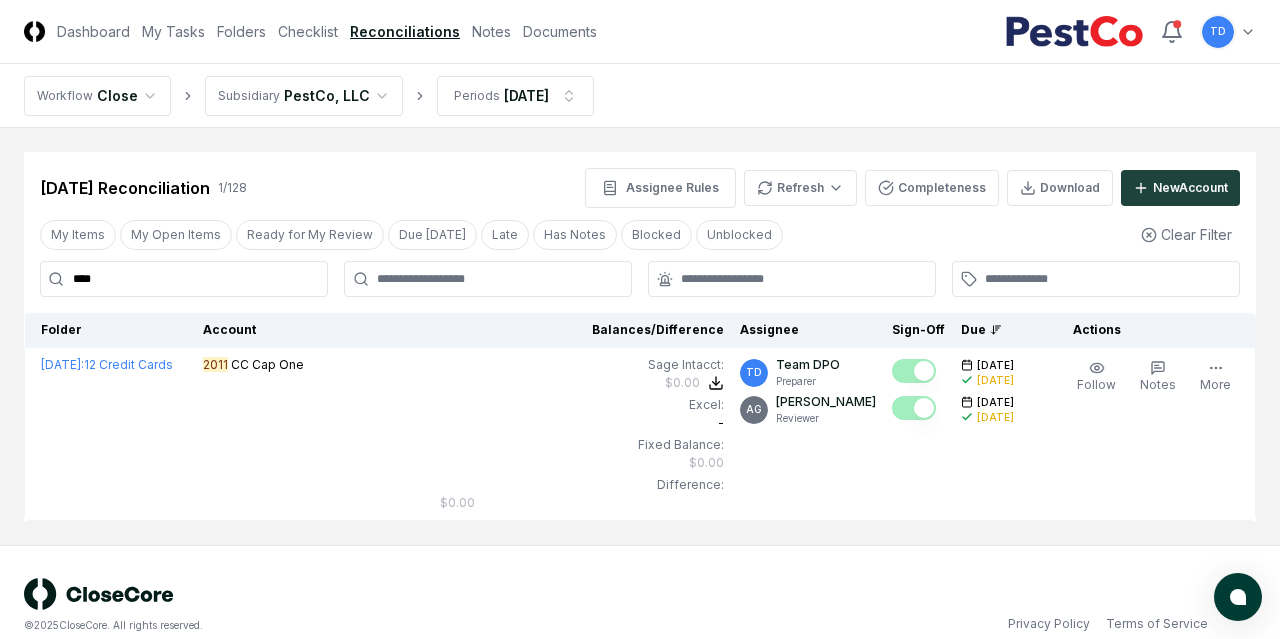 type on "****" 